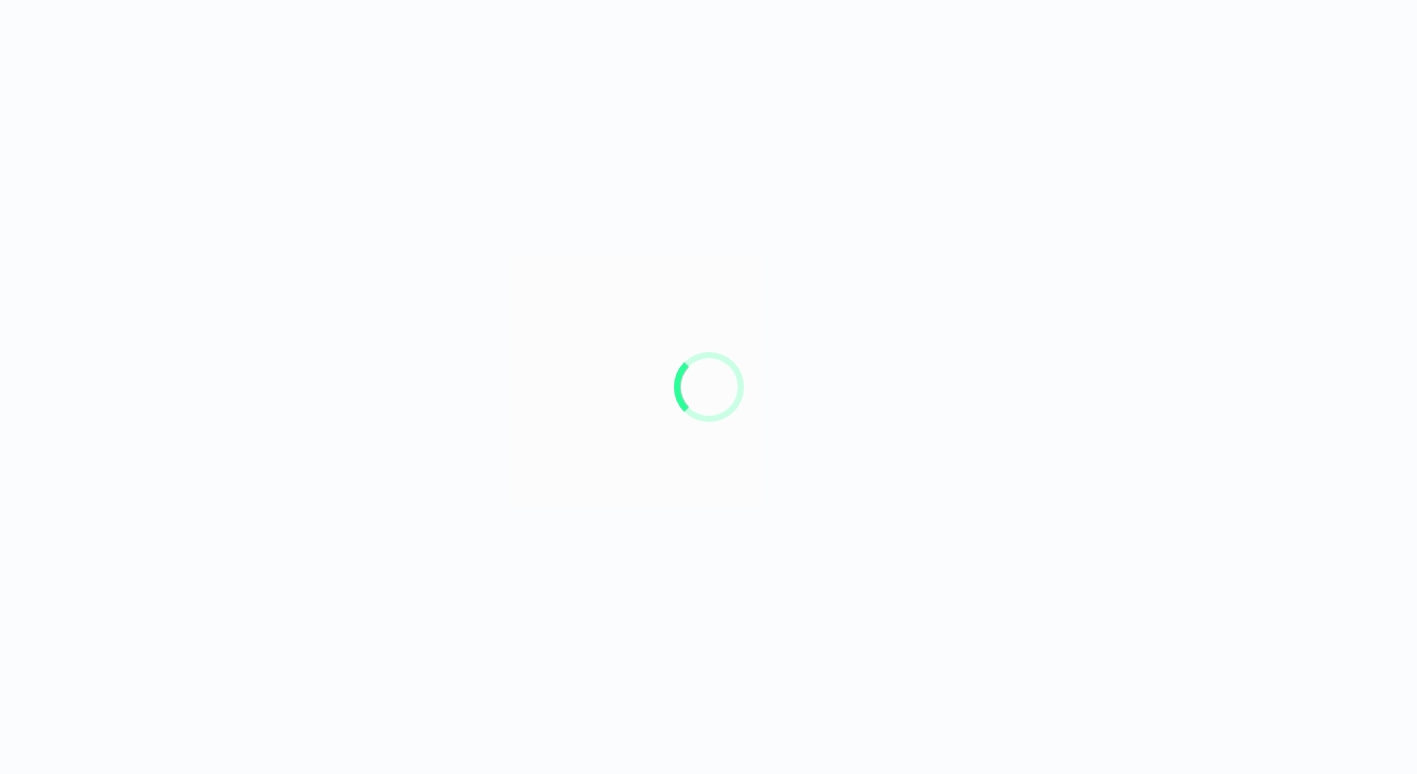 scroll, scrollTop: 0, scrollLeft: 0, axis: both 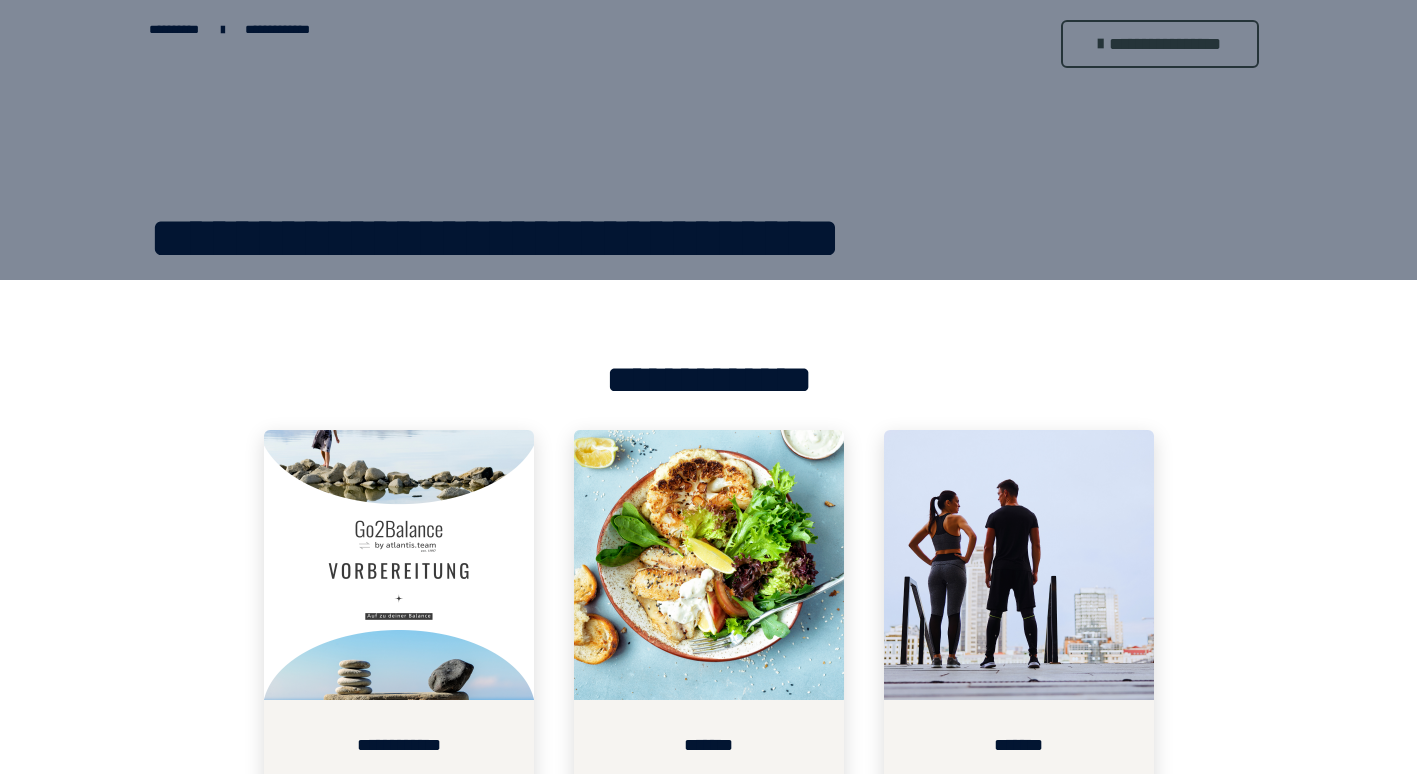 click on "**********" at bounding box center (277, 30) 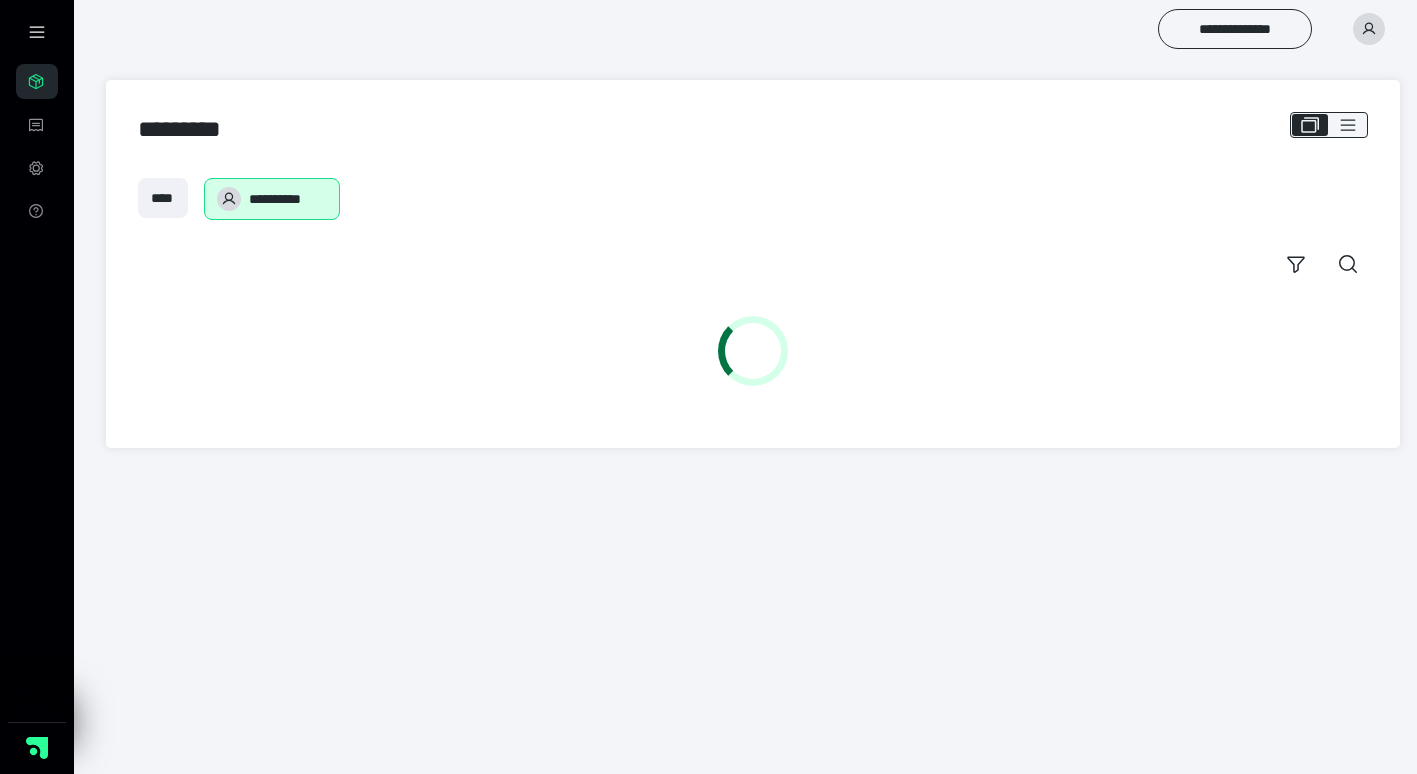 scroll, scrollTop: 0, scrollLeft: 0, axis: both 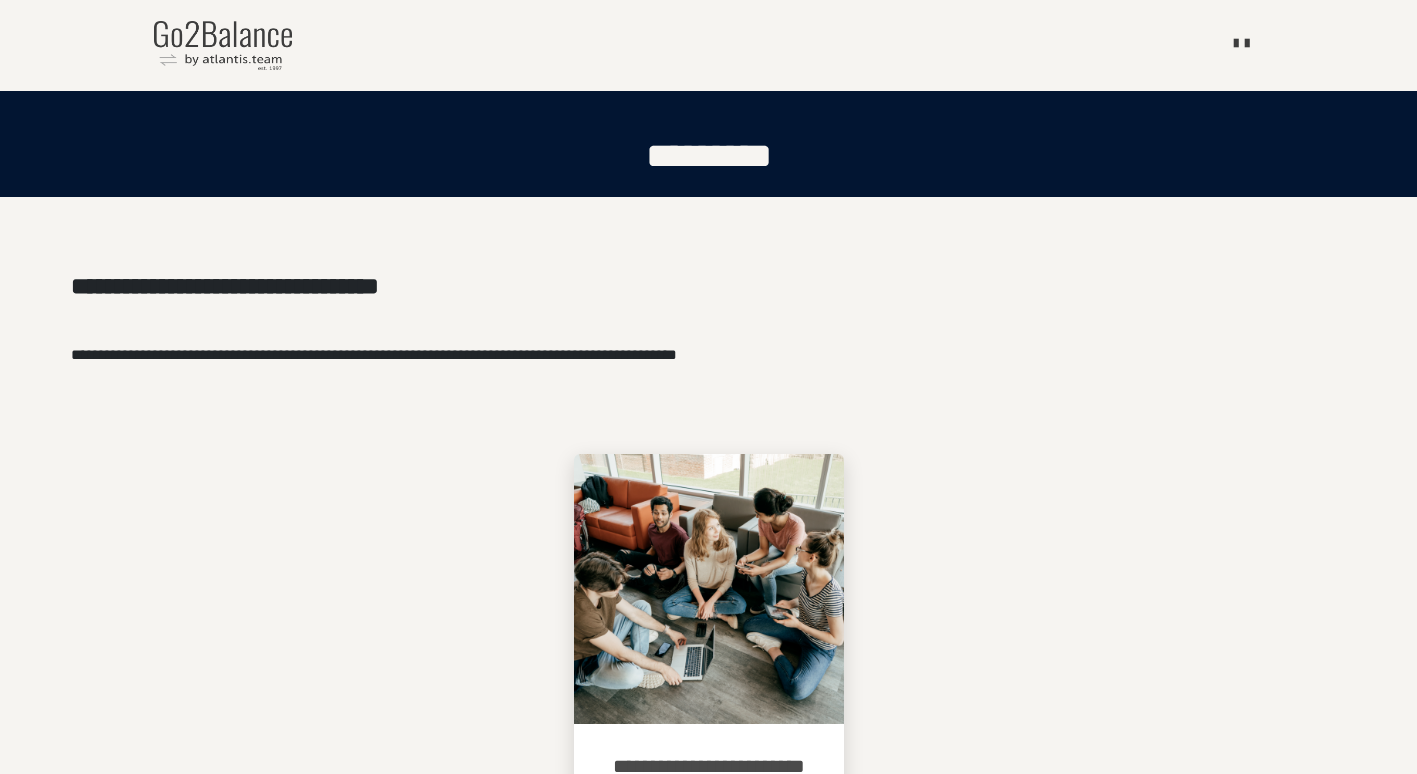 click at bounding box center (1247, 42) 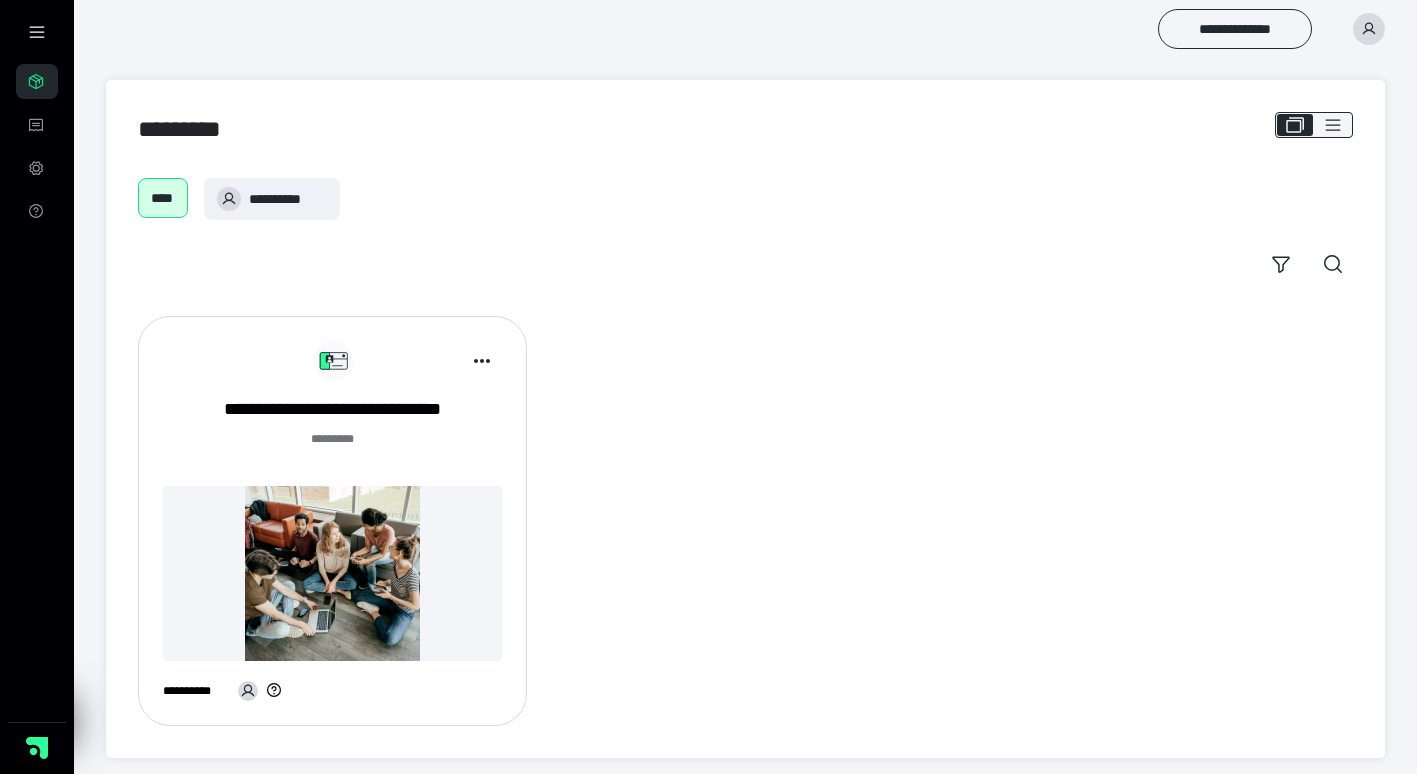 scroll, scrollTop: 0, scrollLeft: 0, axis: both 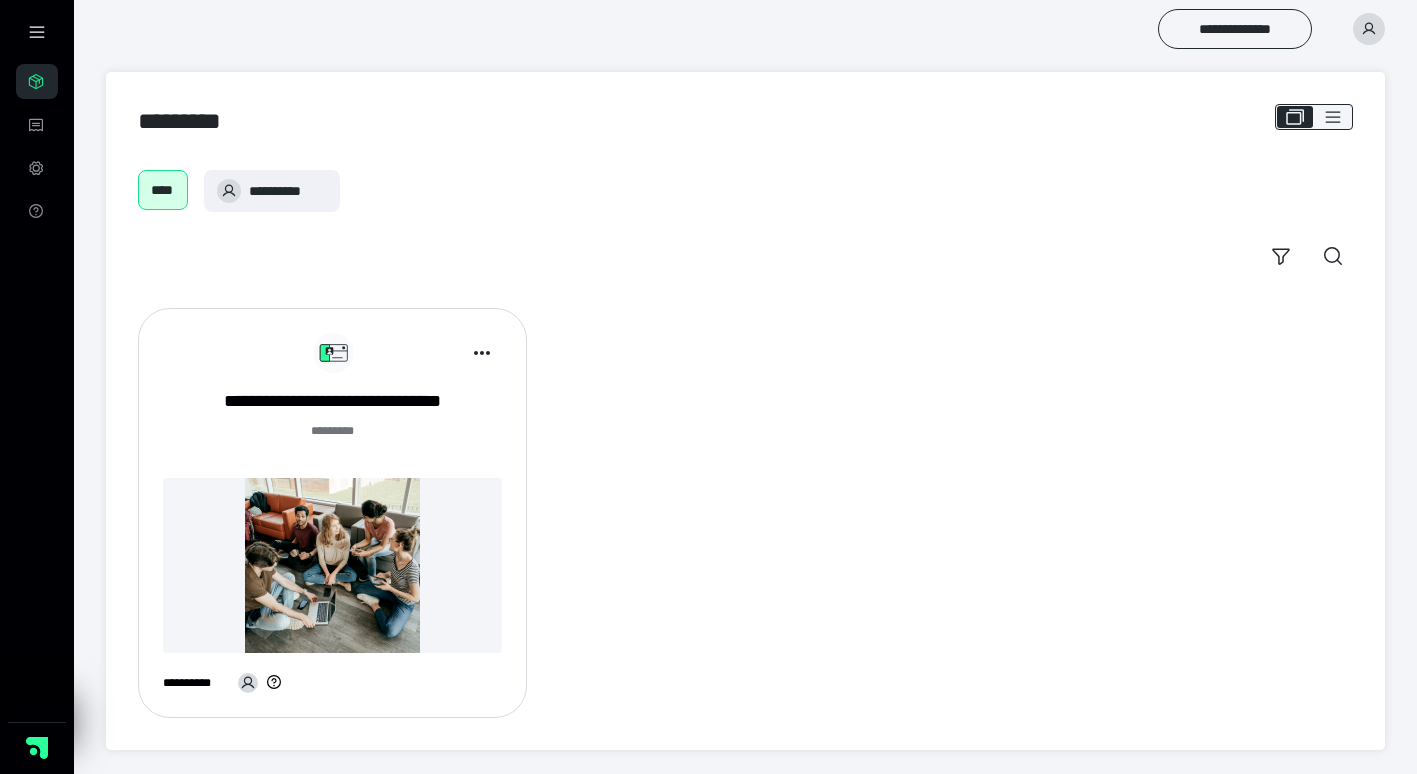 click 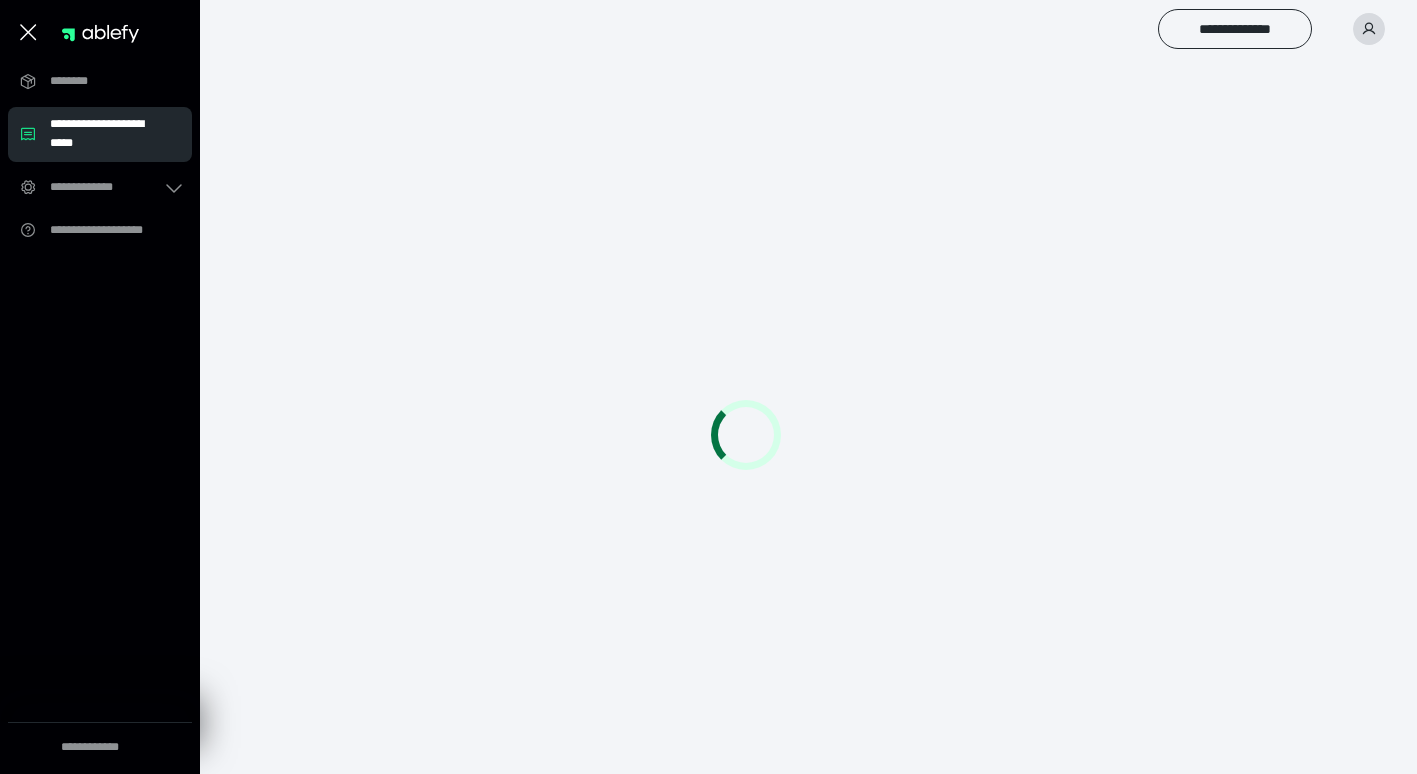 scroll, scrollTop: 0, scrollLeft: 0, axis: both 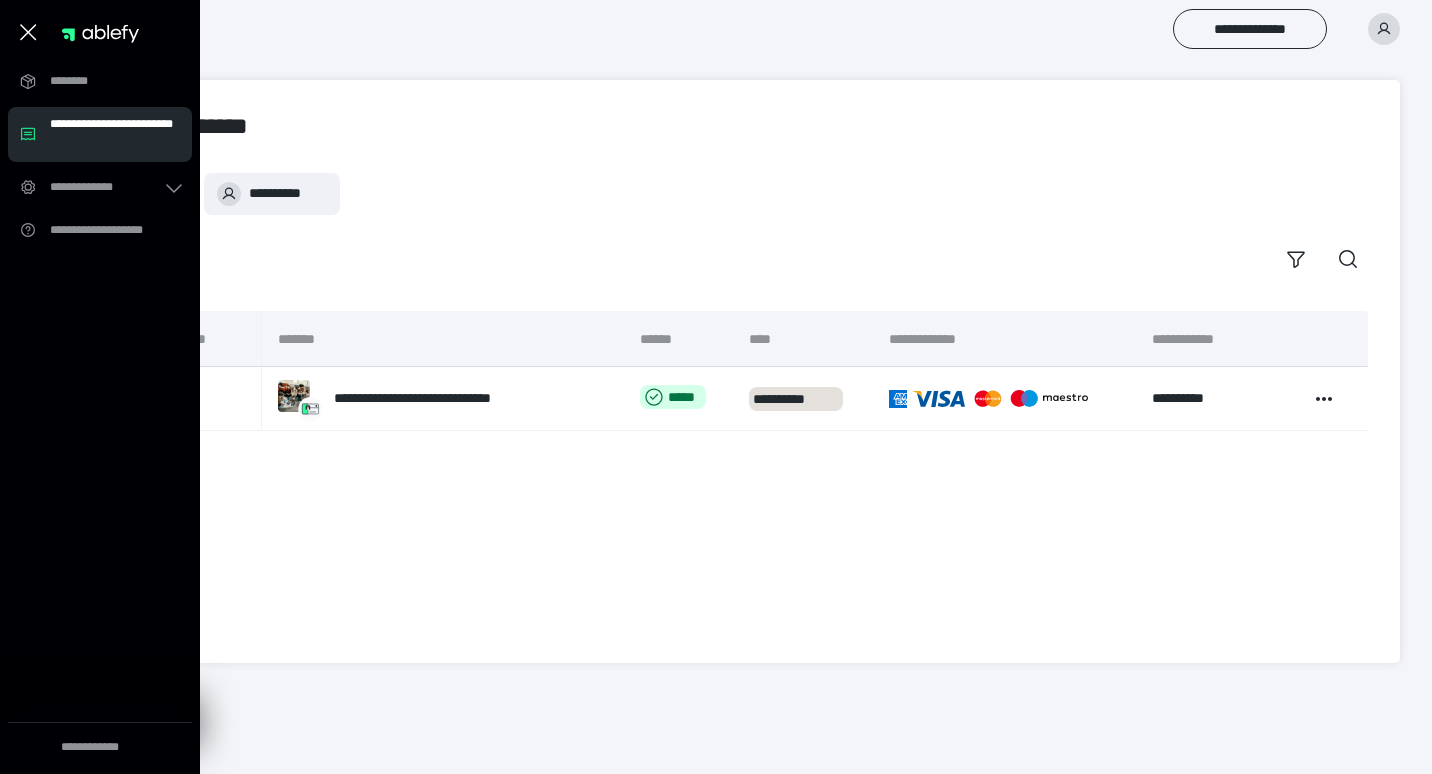 click on "**********" at bounding box center (106, 187) 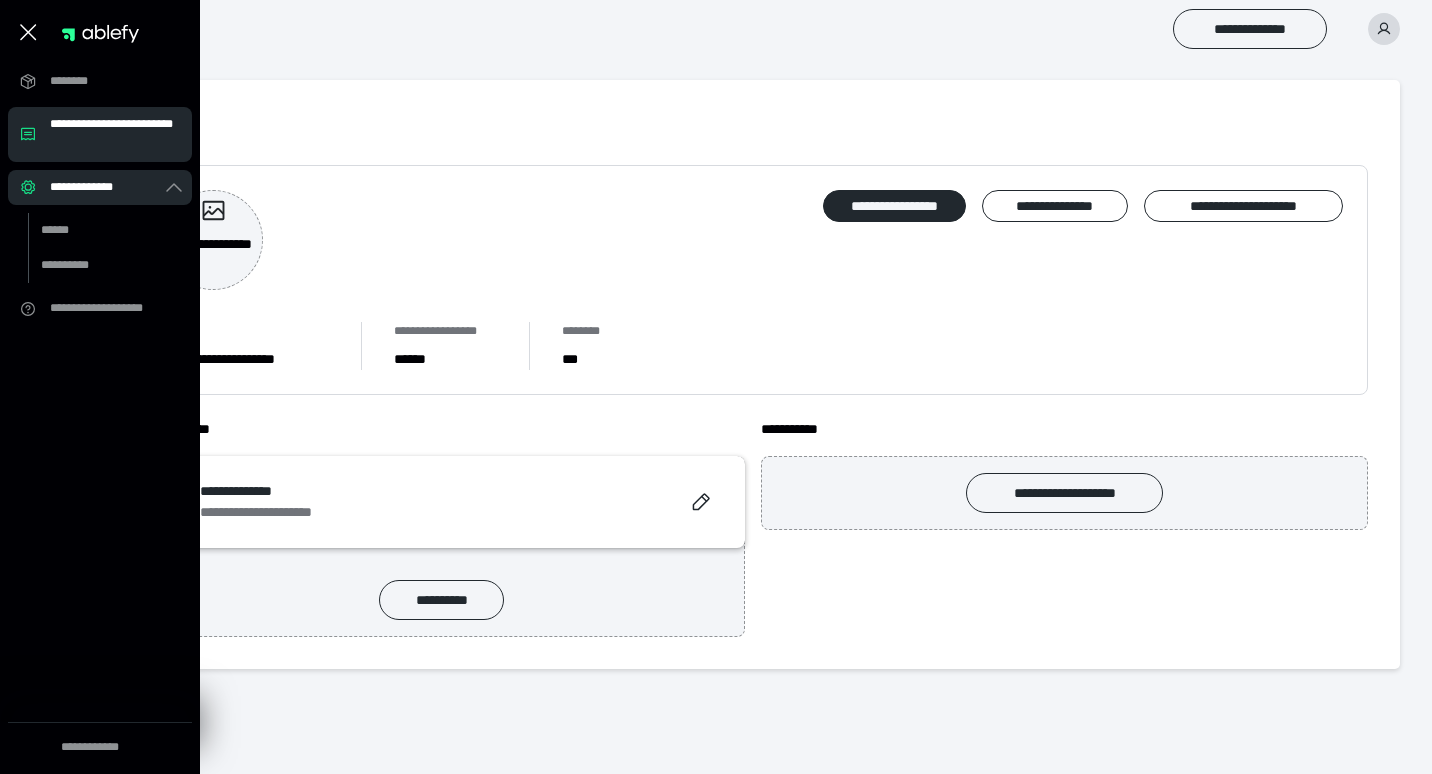 click on "**********" at bounding box center (106, 308) 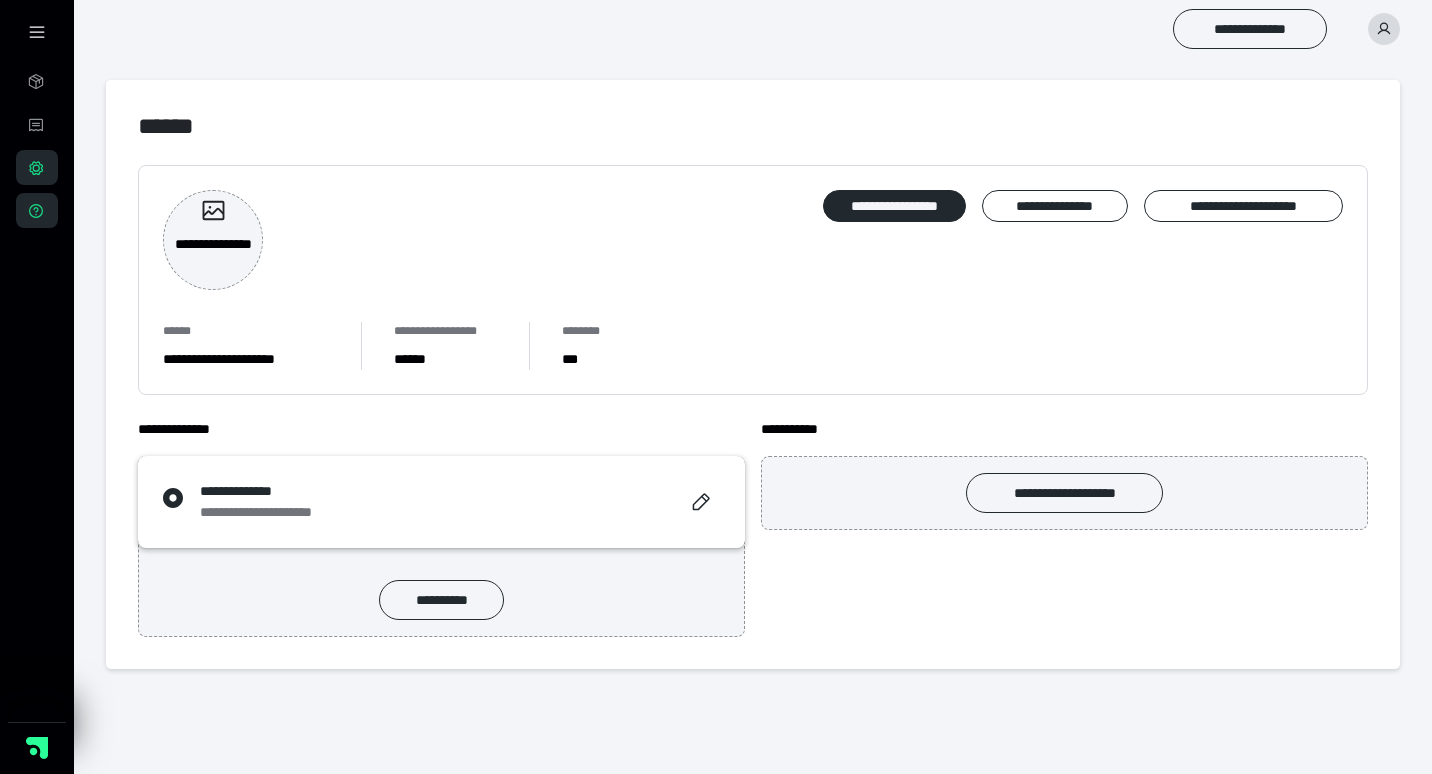 click 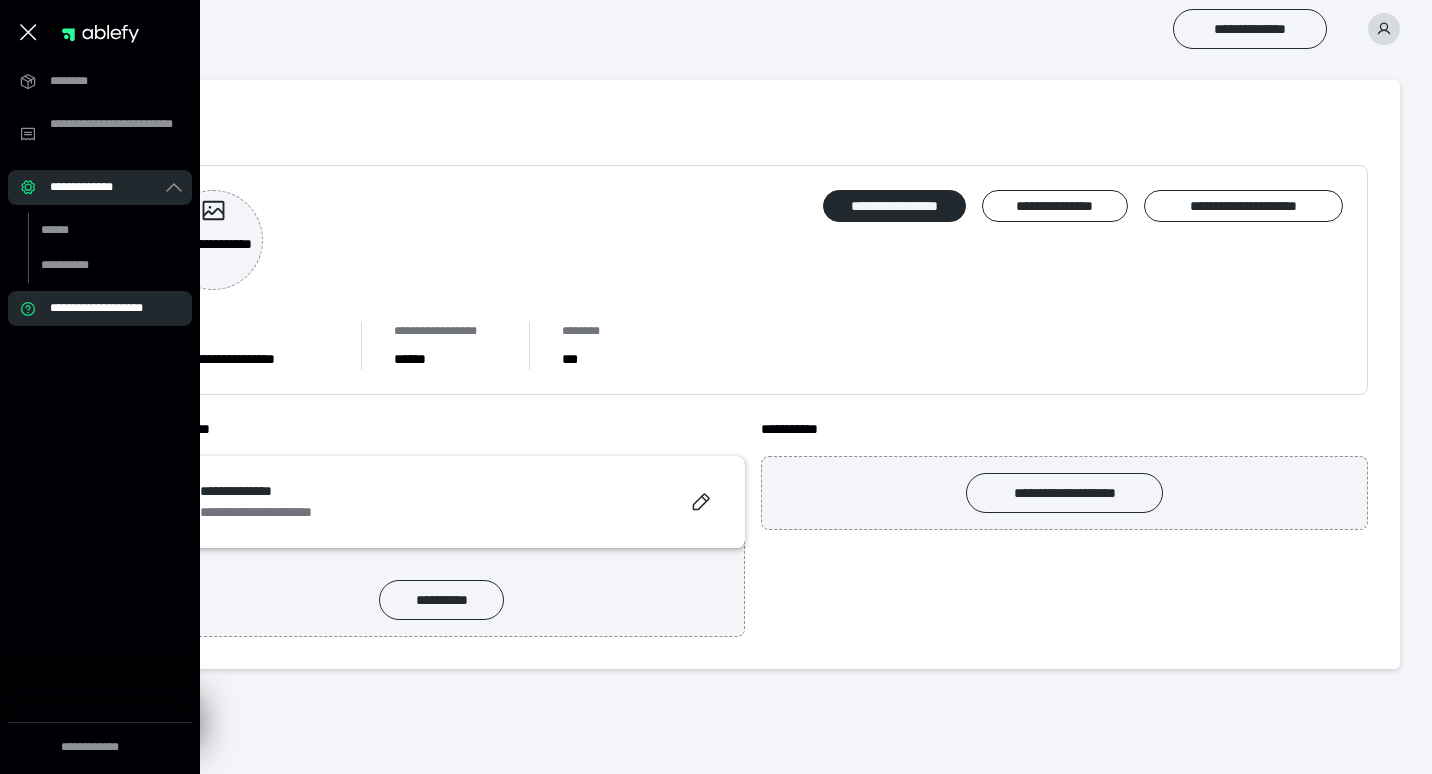 click on "********" at bounding box center (106, 81) 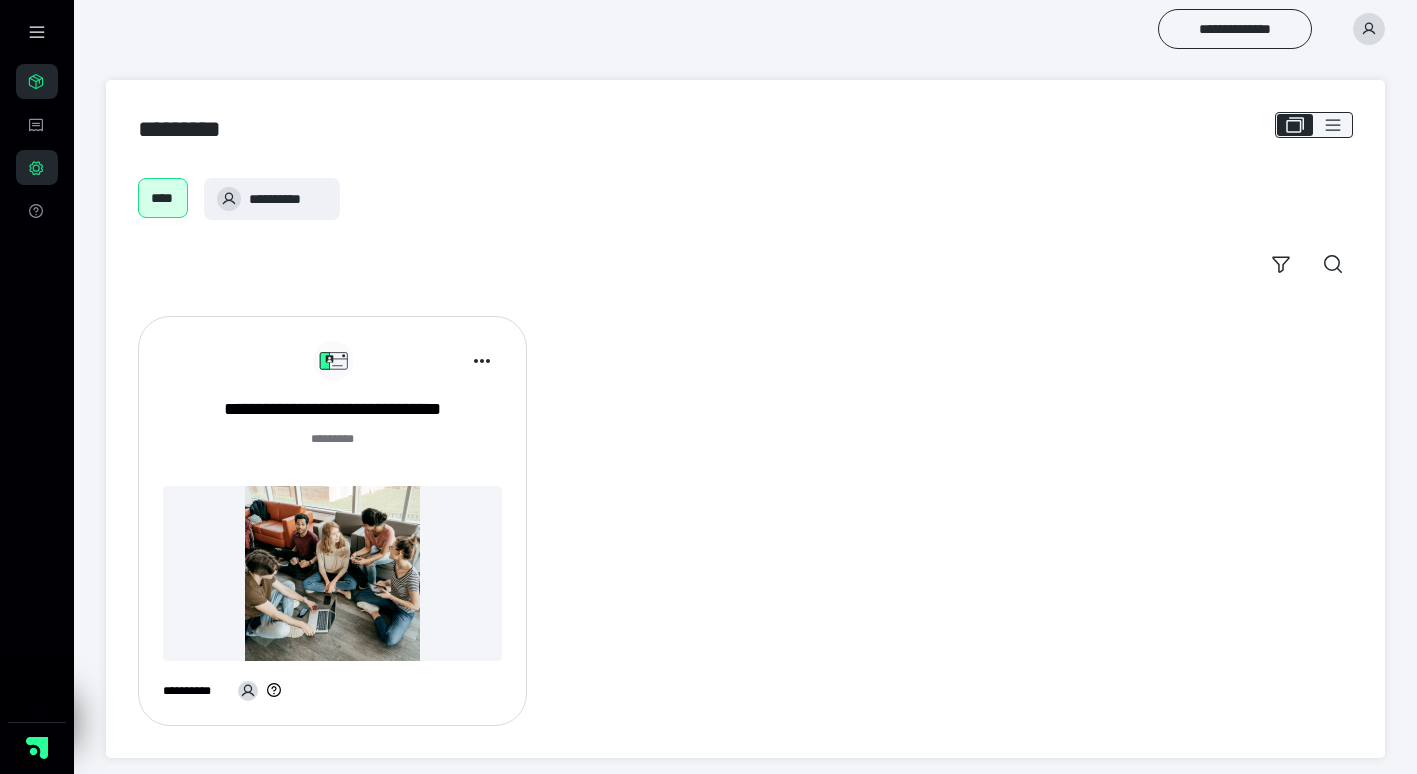 click on "**********" at bounding box center [287, 199] 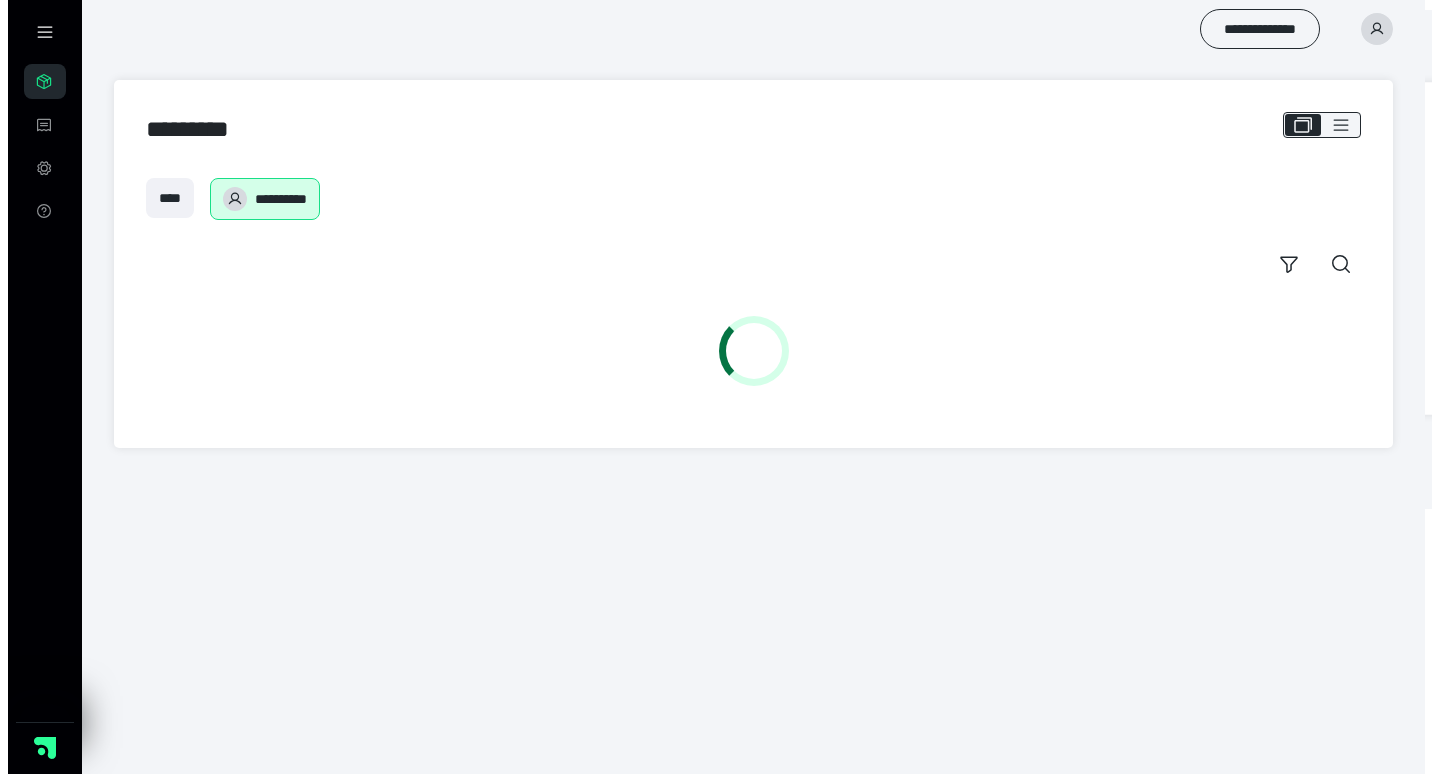 scroll, scrollTop: 0, scrollLeft: 0, axis: both 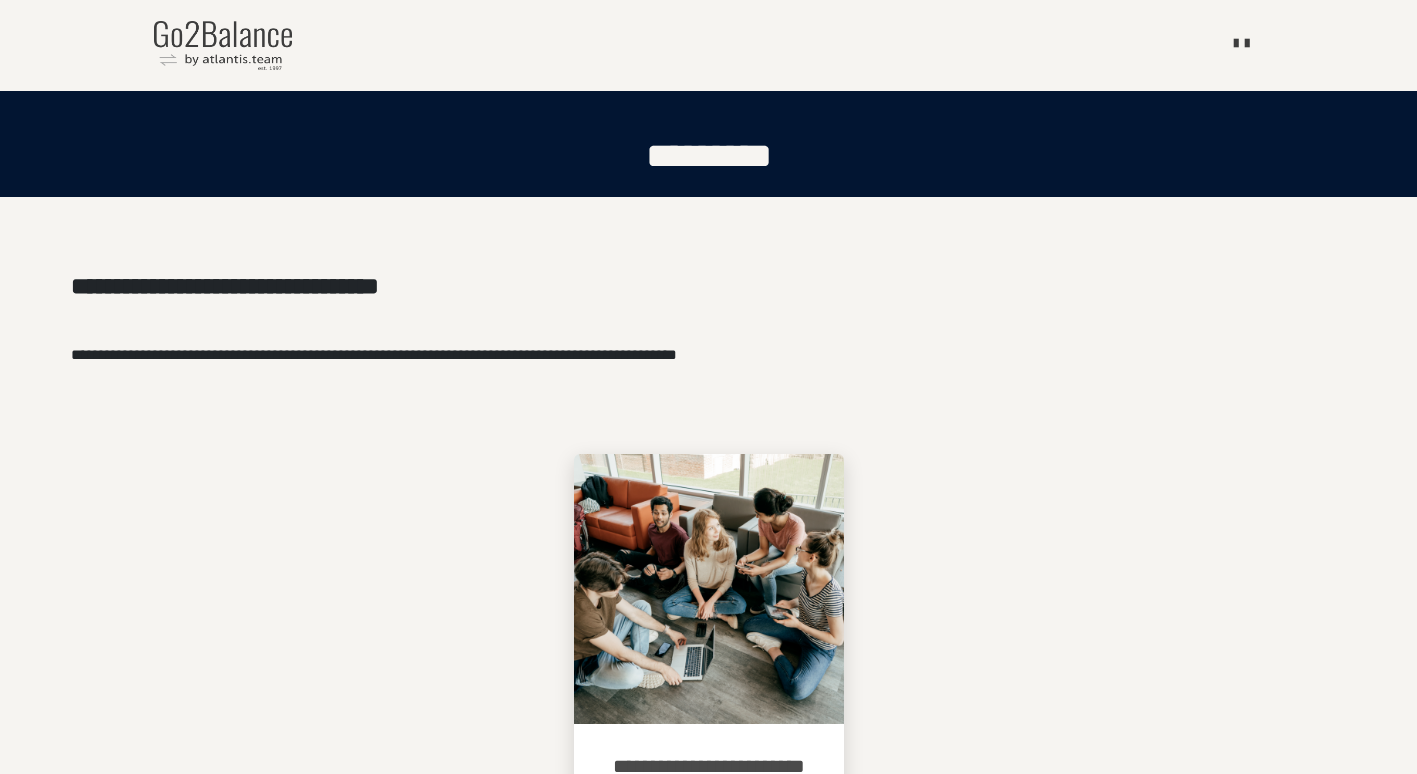 click at bounding box center (1236, 42) 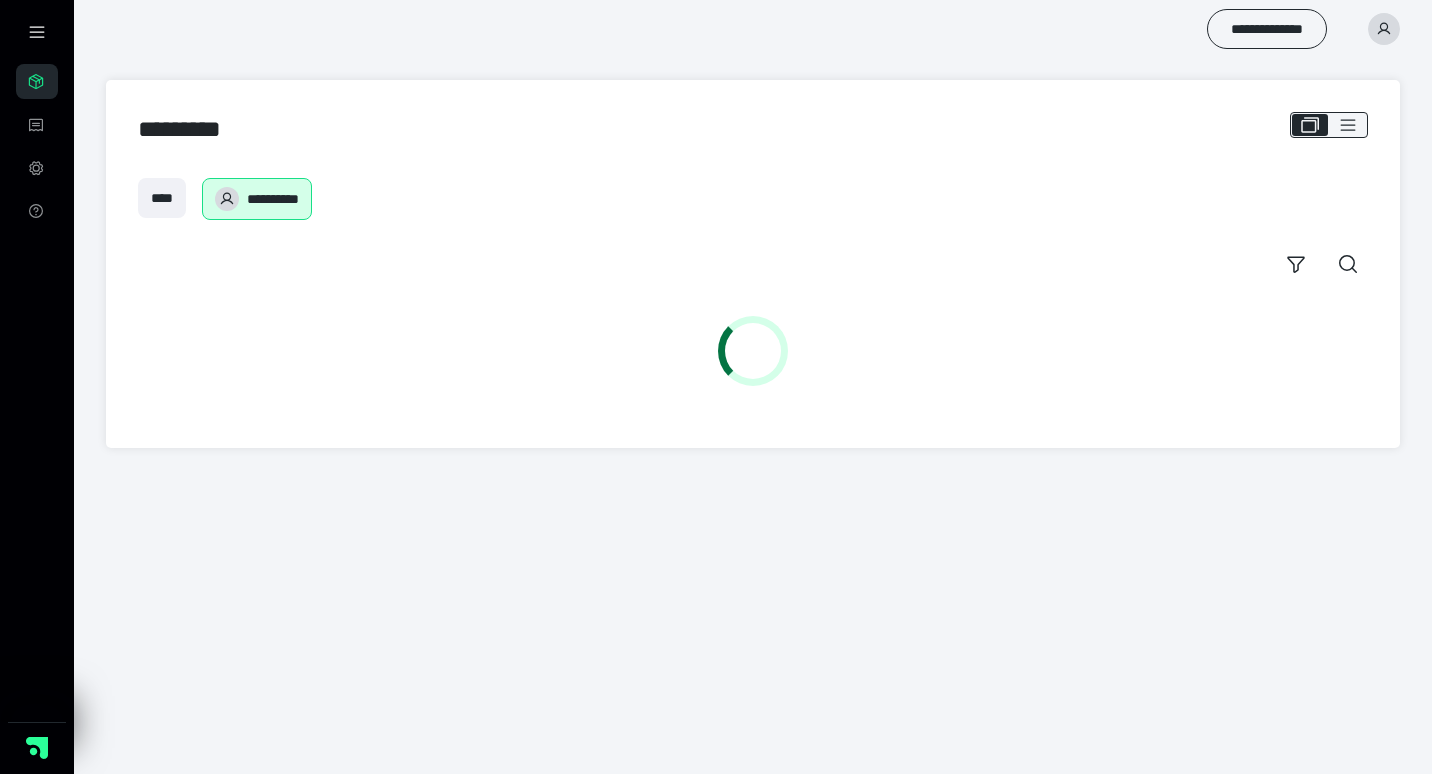 scroll, scrollTop: 0, scrollLeft: 0, axis: both 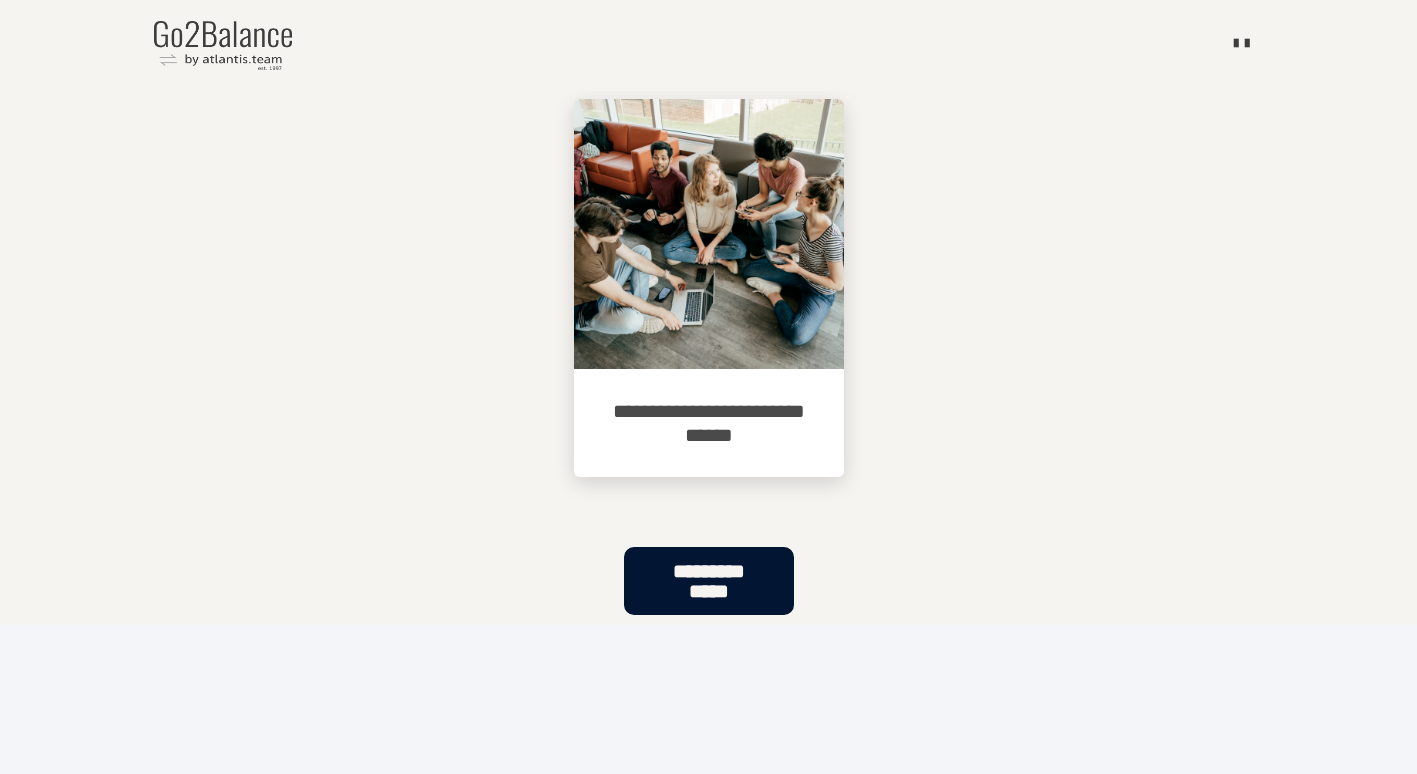 click at bounding box center (1247, 42) 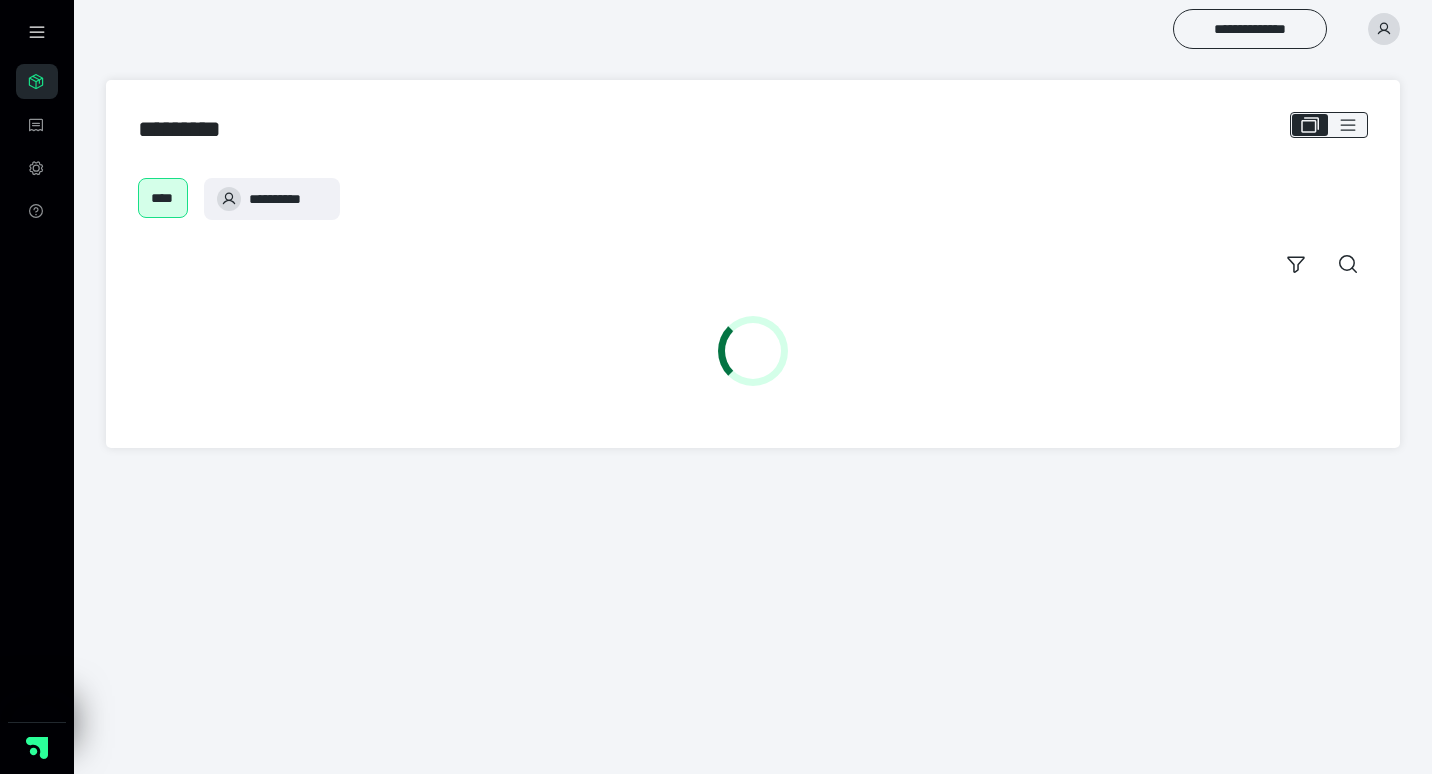 scroll, scrollTop: 0, scrollLeft: 0, axis: both 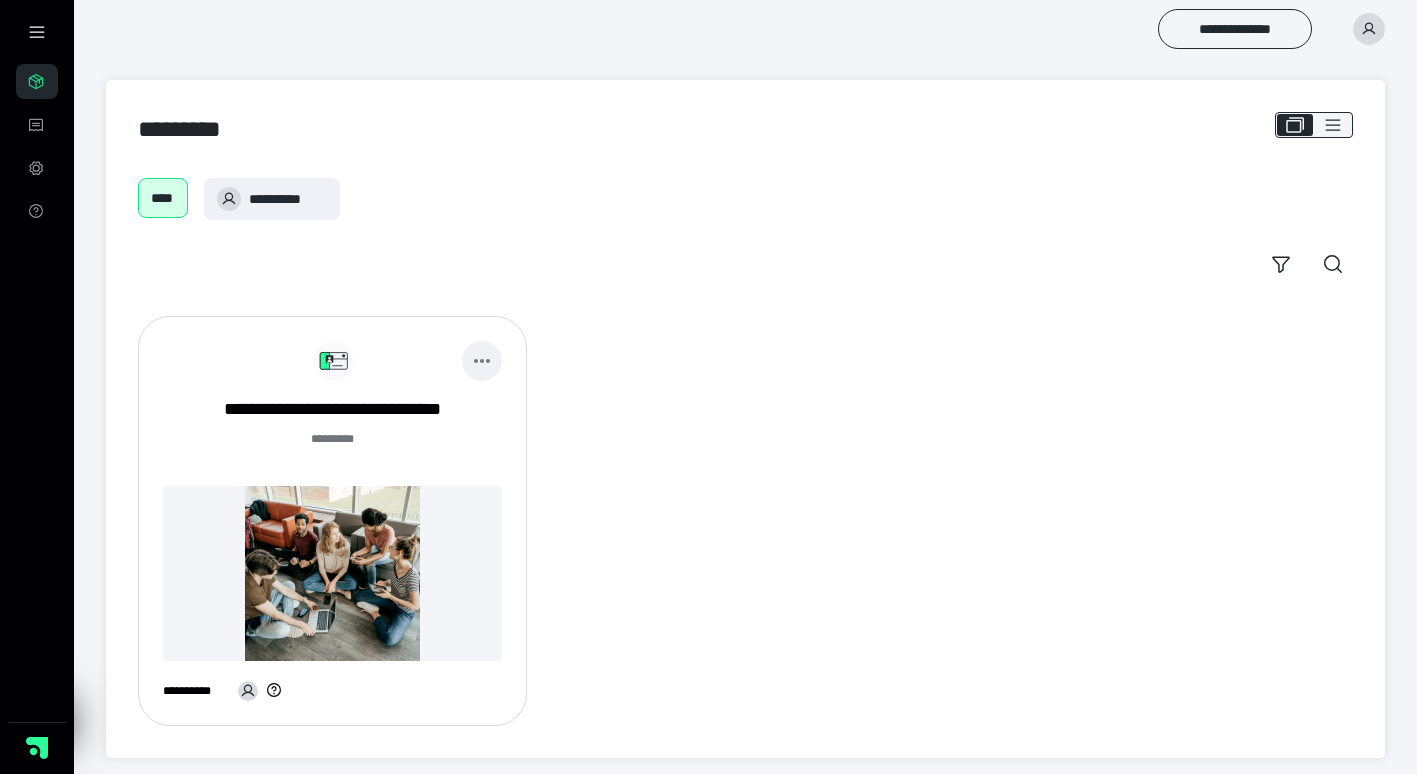click 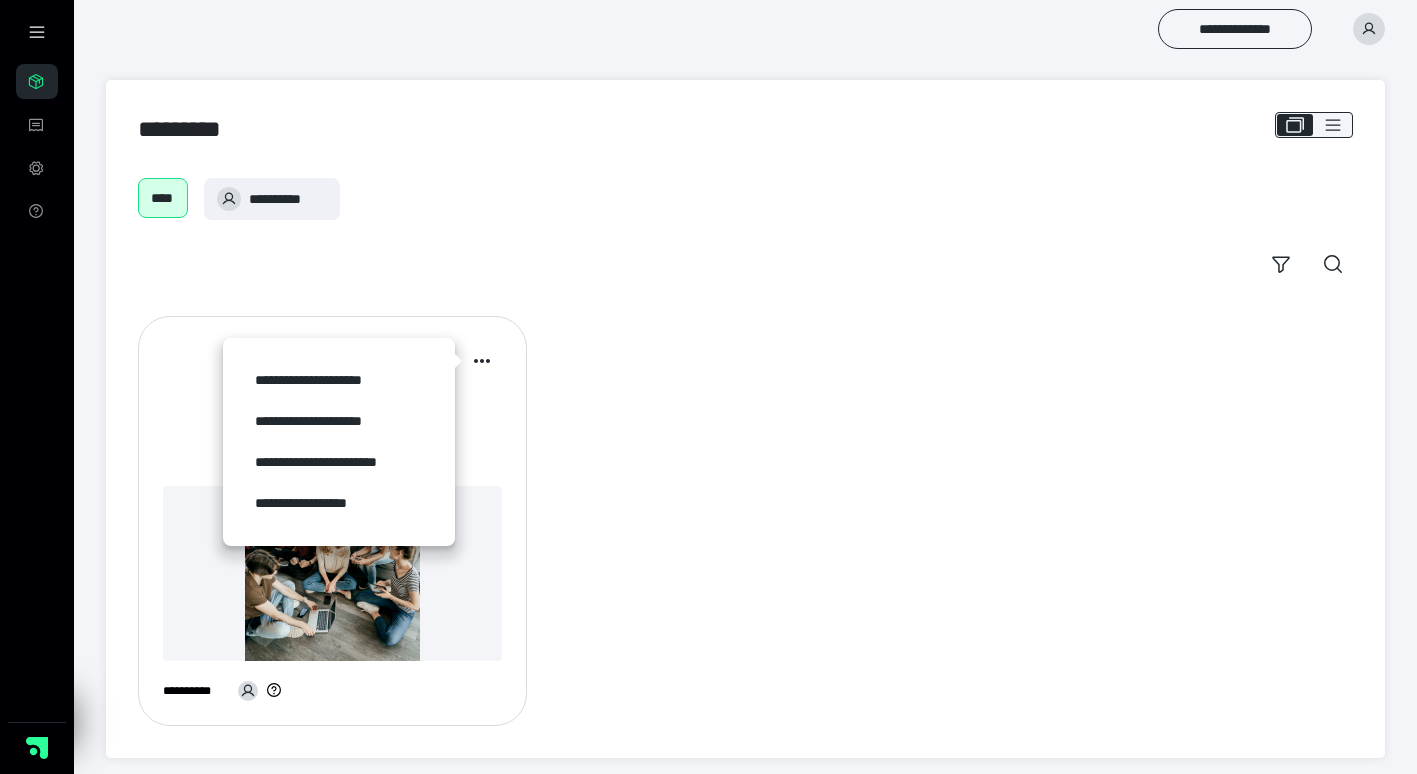 click at bounding box center (332, 573) 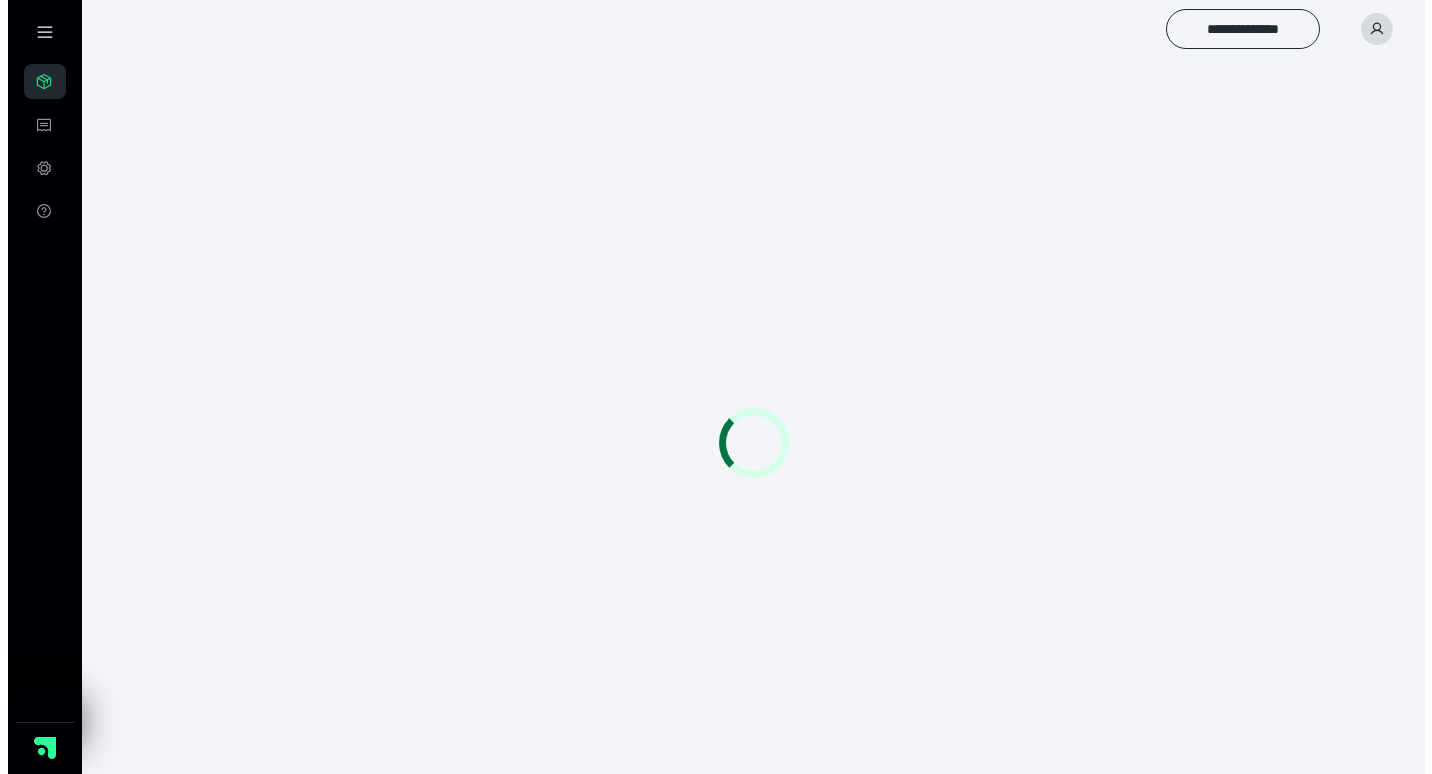 scroll, scrollTop: 0, scrollLeft: 0, axis: both 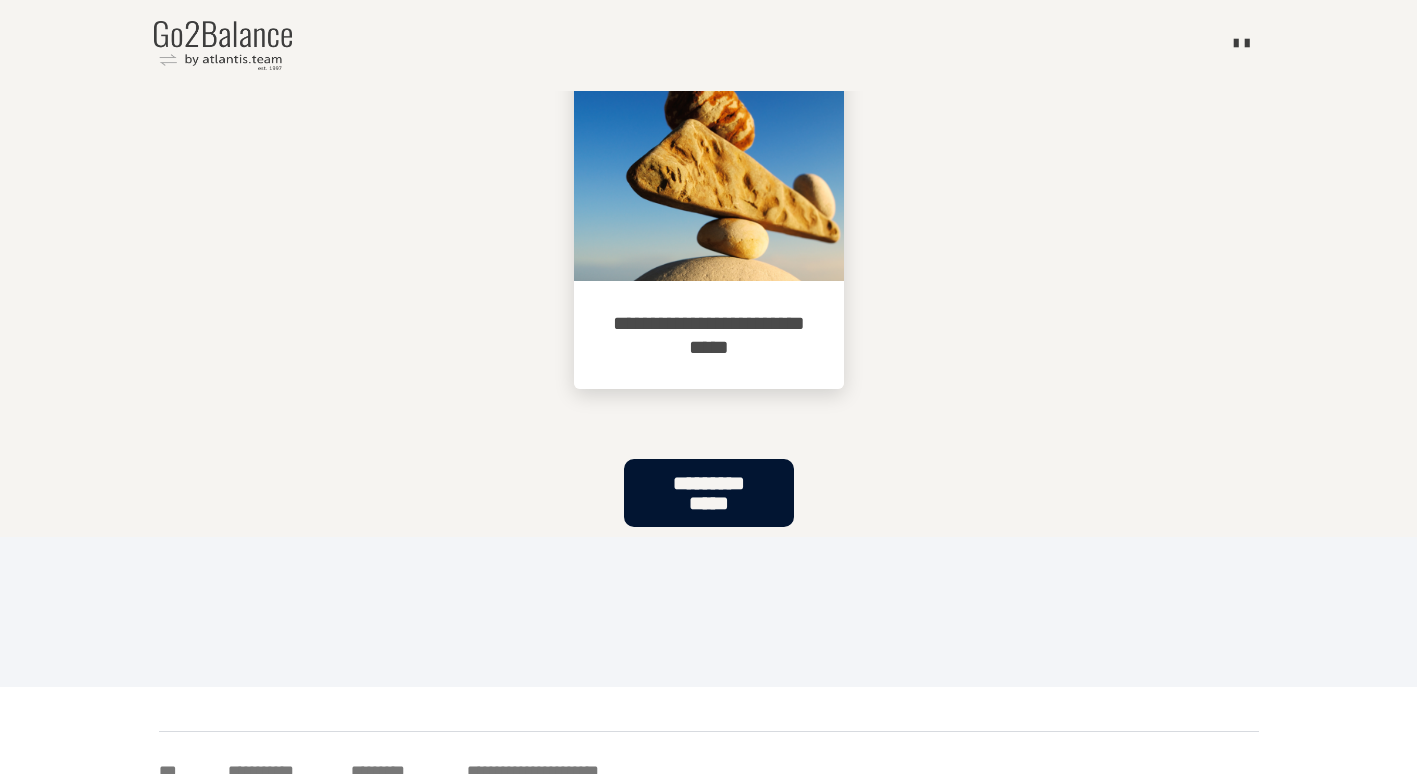 click on "**********" at bounding box center [709, 493] 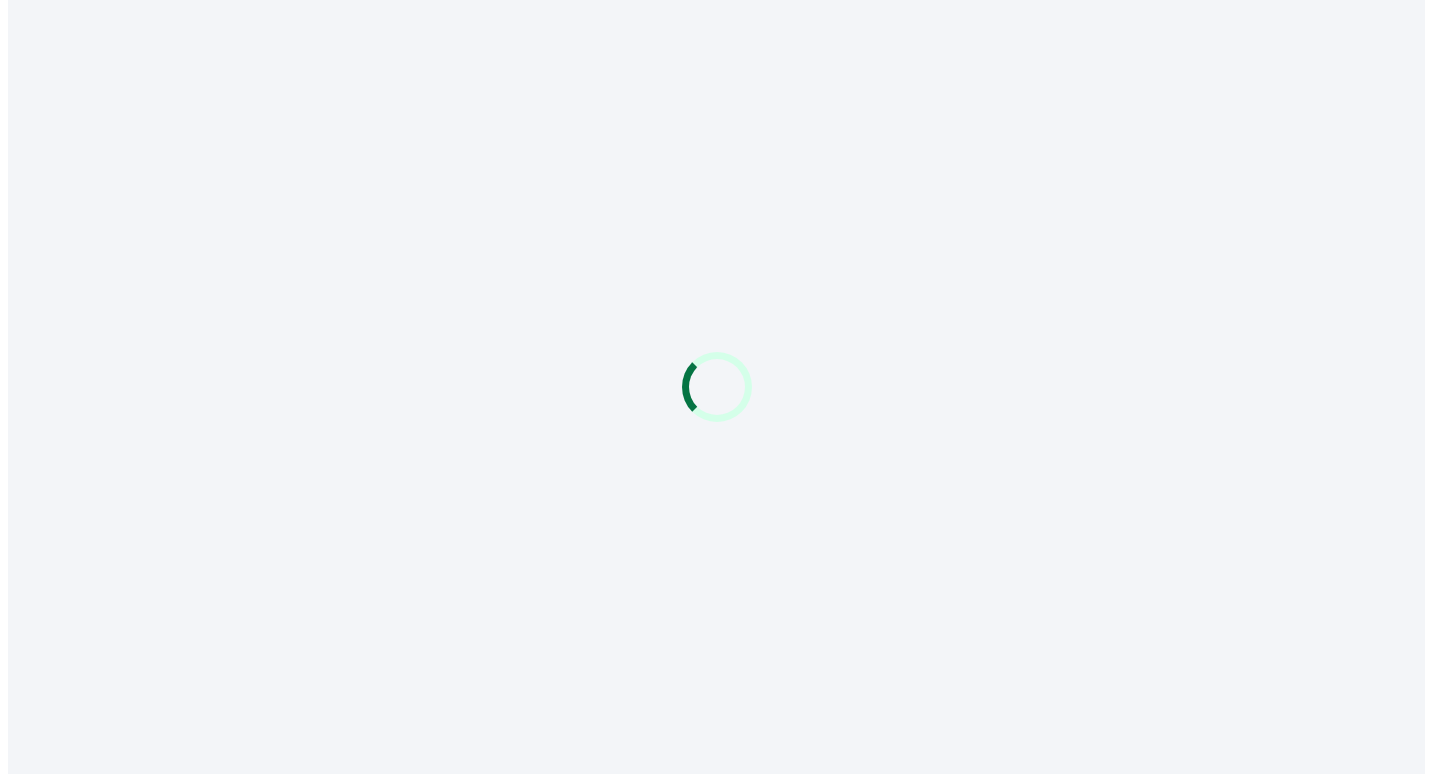 scroll, scrollTop: 0, scrollLeft: 0, axis: both 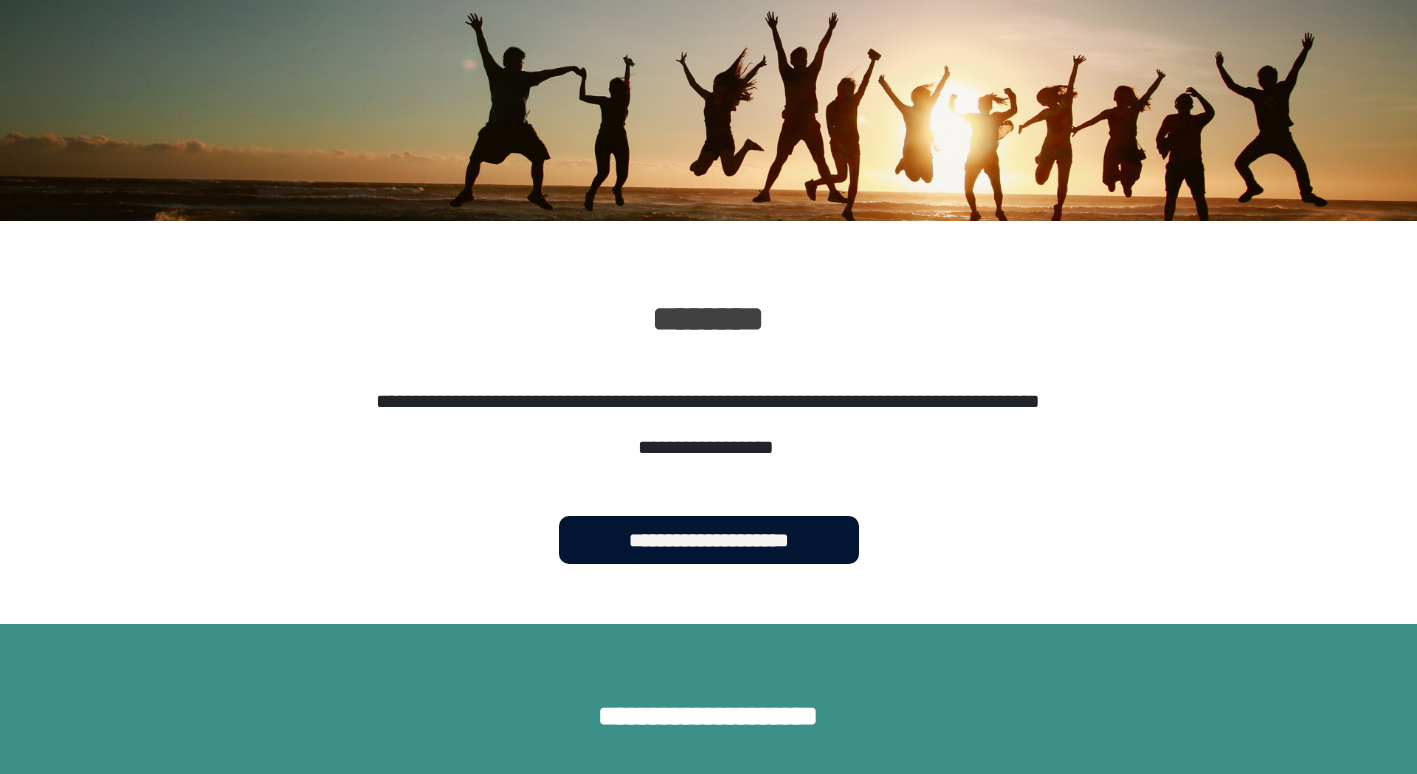 click on "**********" at bounding box center [709, 540] 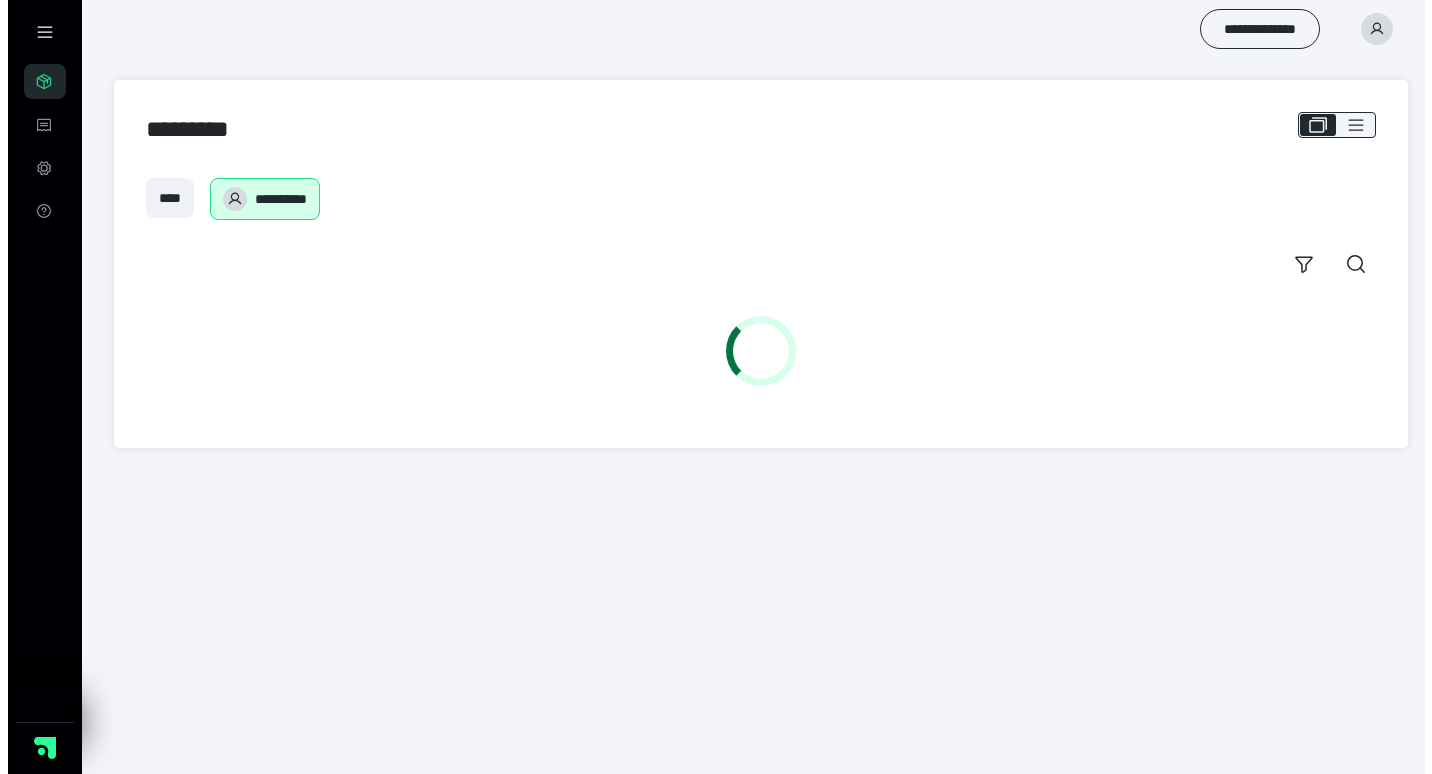 scroll, scrollTop: 0, scrollLeft: 0, axis: both 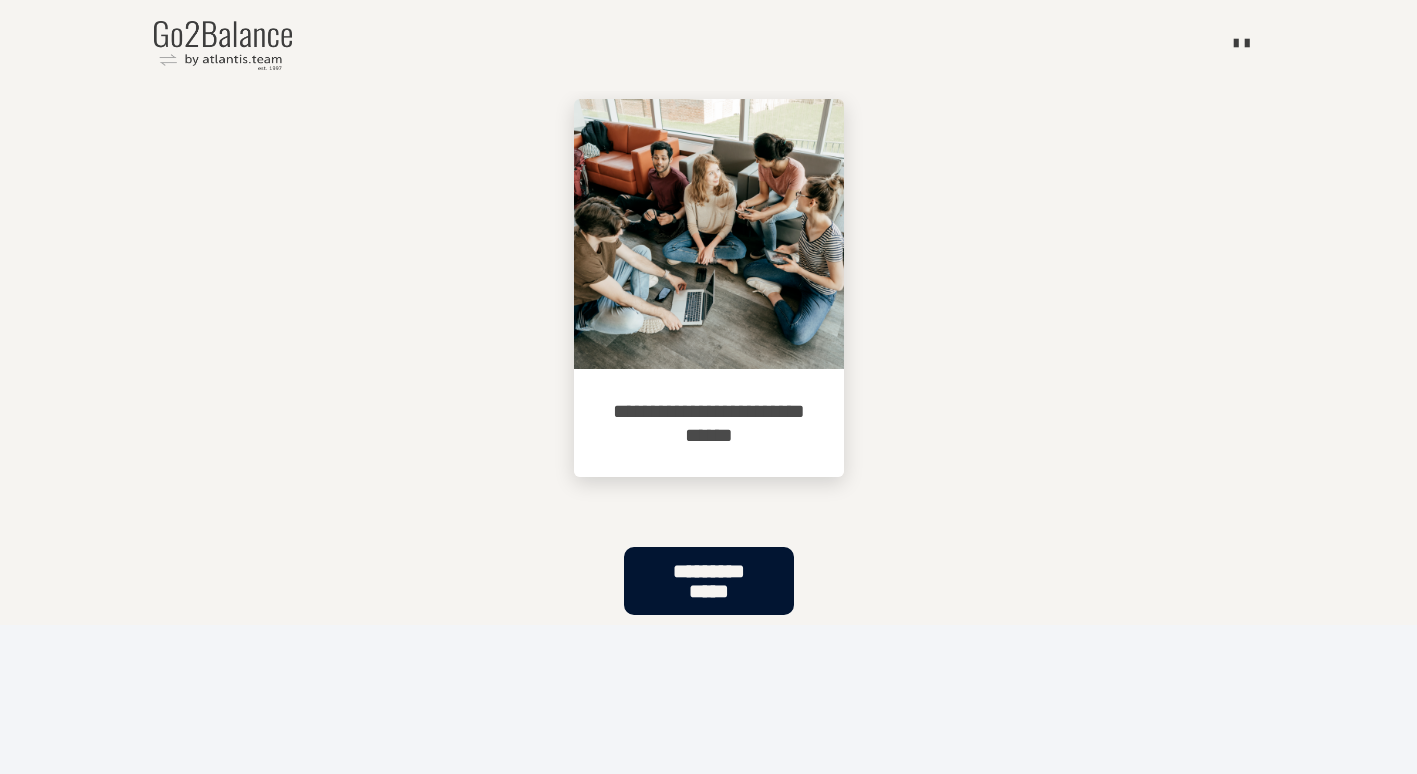 click at bounding box center [709, 234] 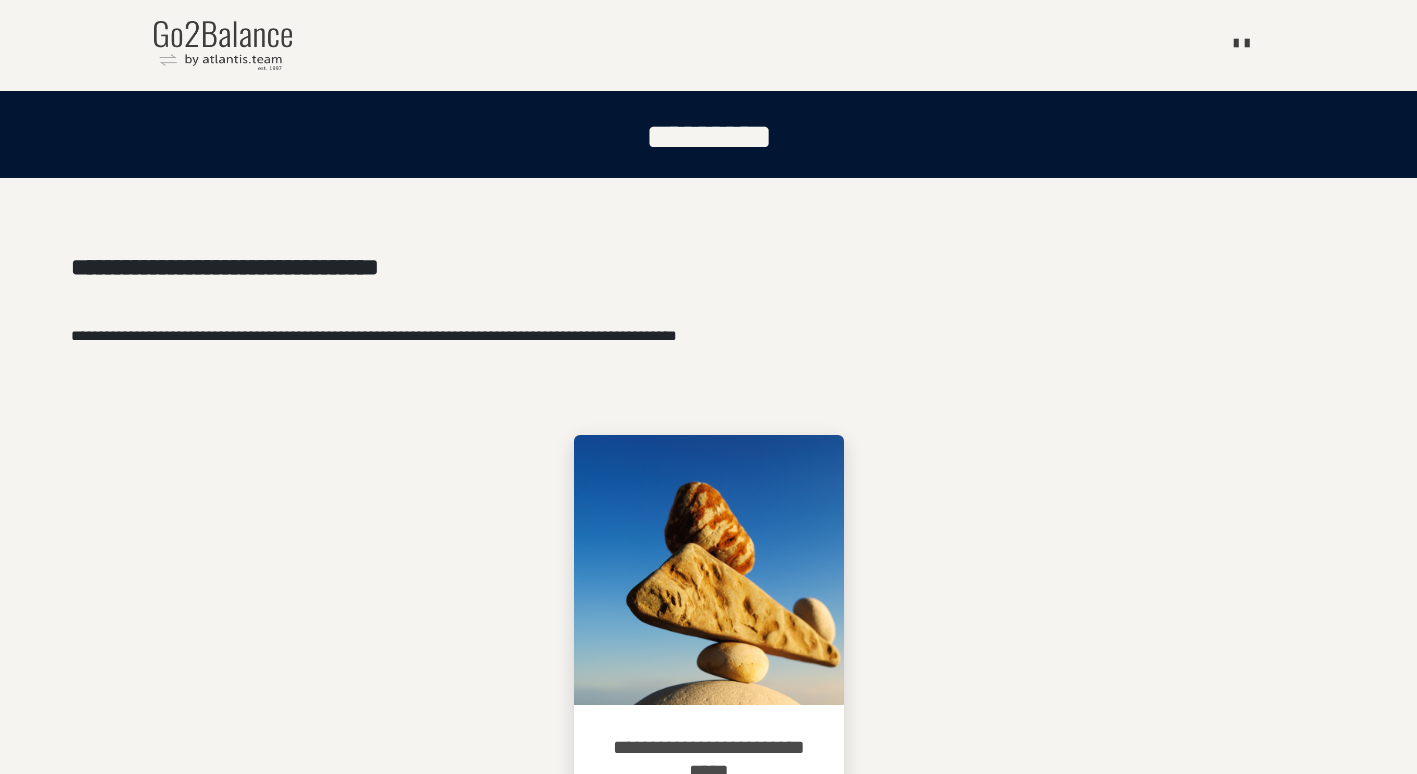 scroll, scrollTop: 0, scrollLeft: 0, axis: both 